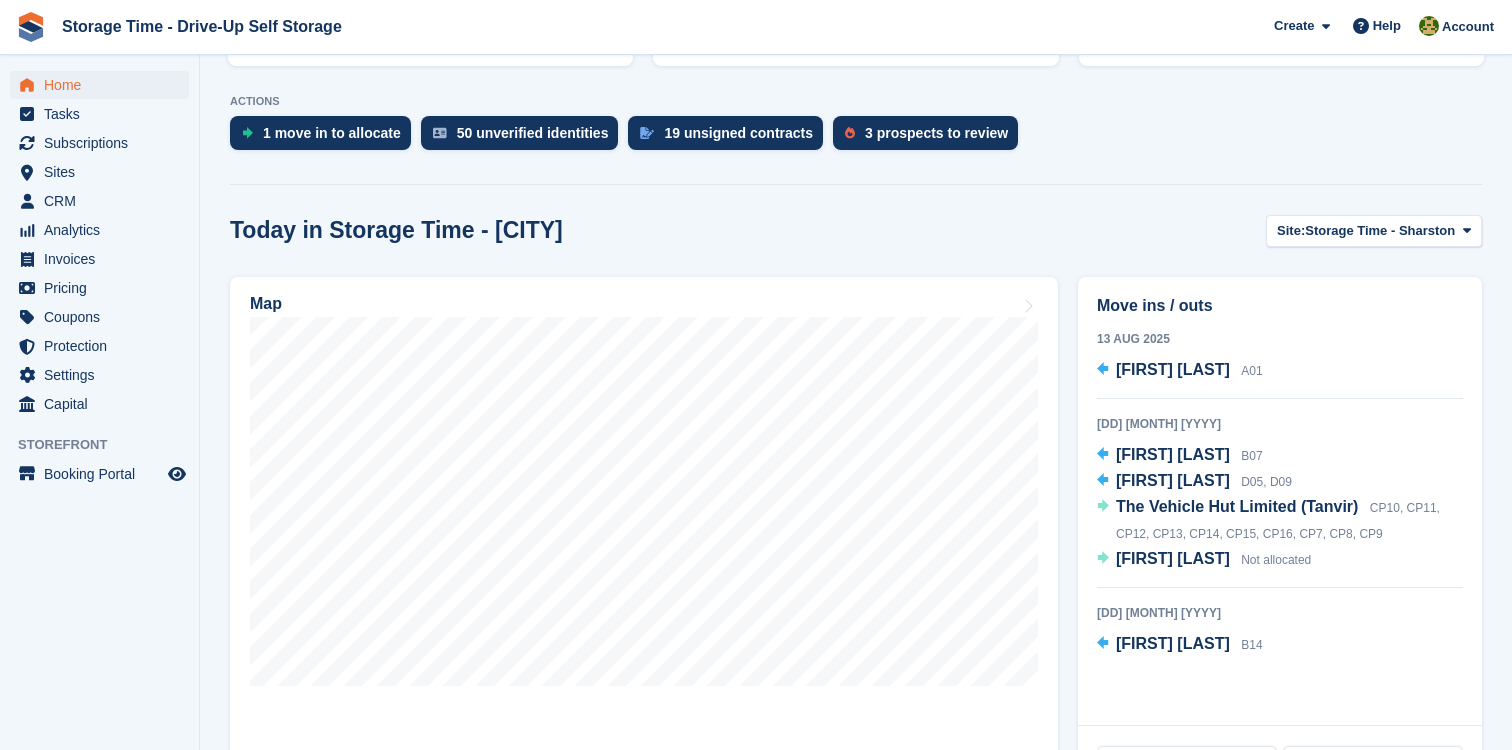scroll, scrollTop: 651, scrollLeft: 0, axis: vertical 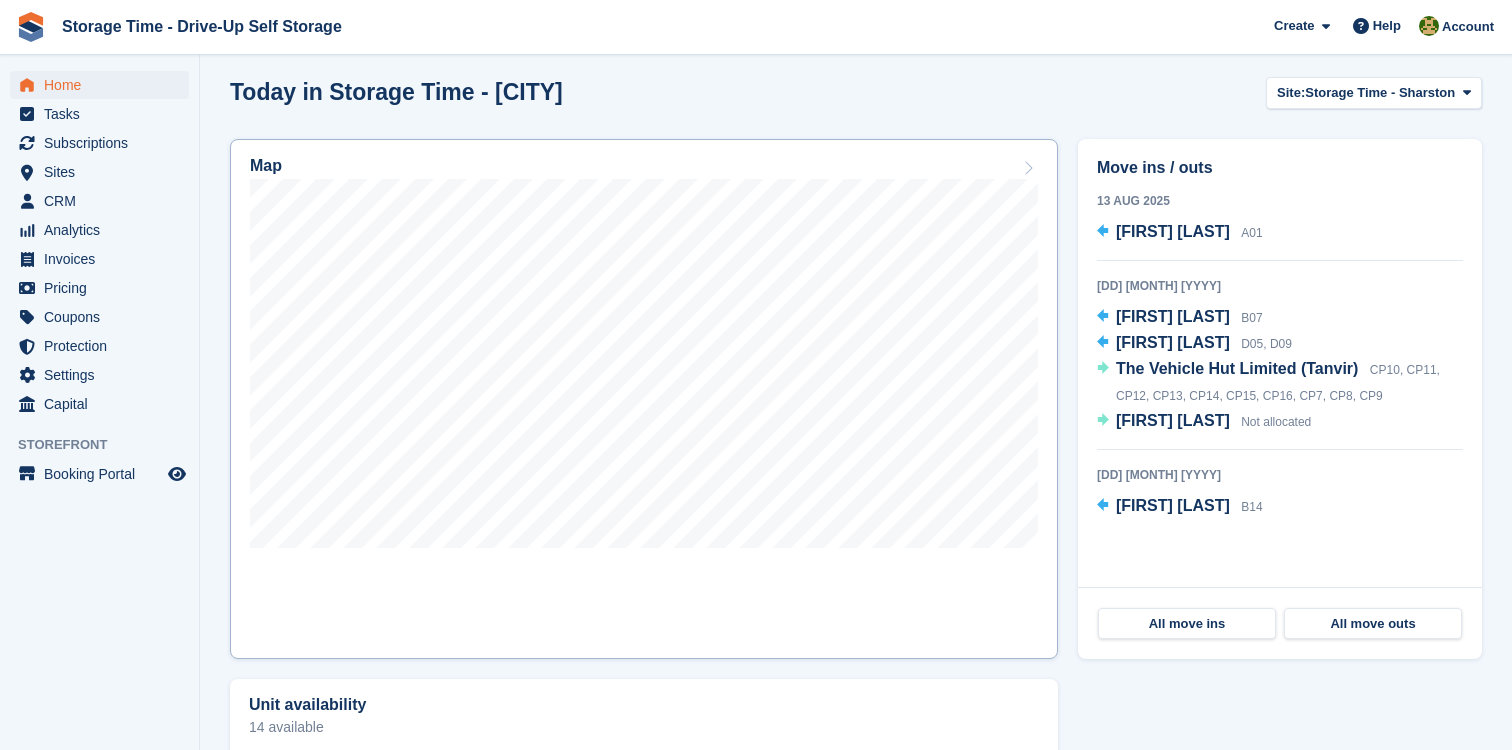 click on "Map" at bounding box center (644, 399) 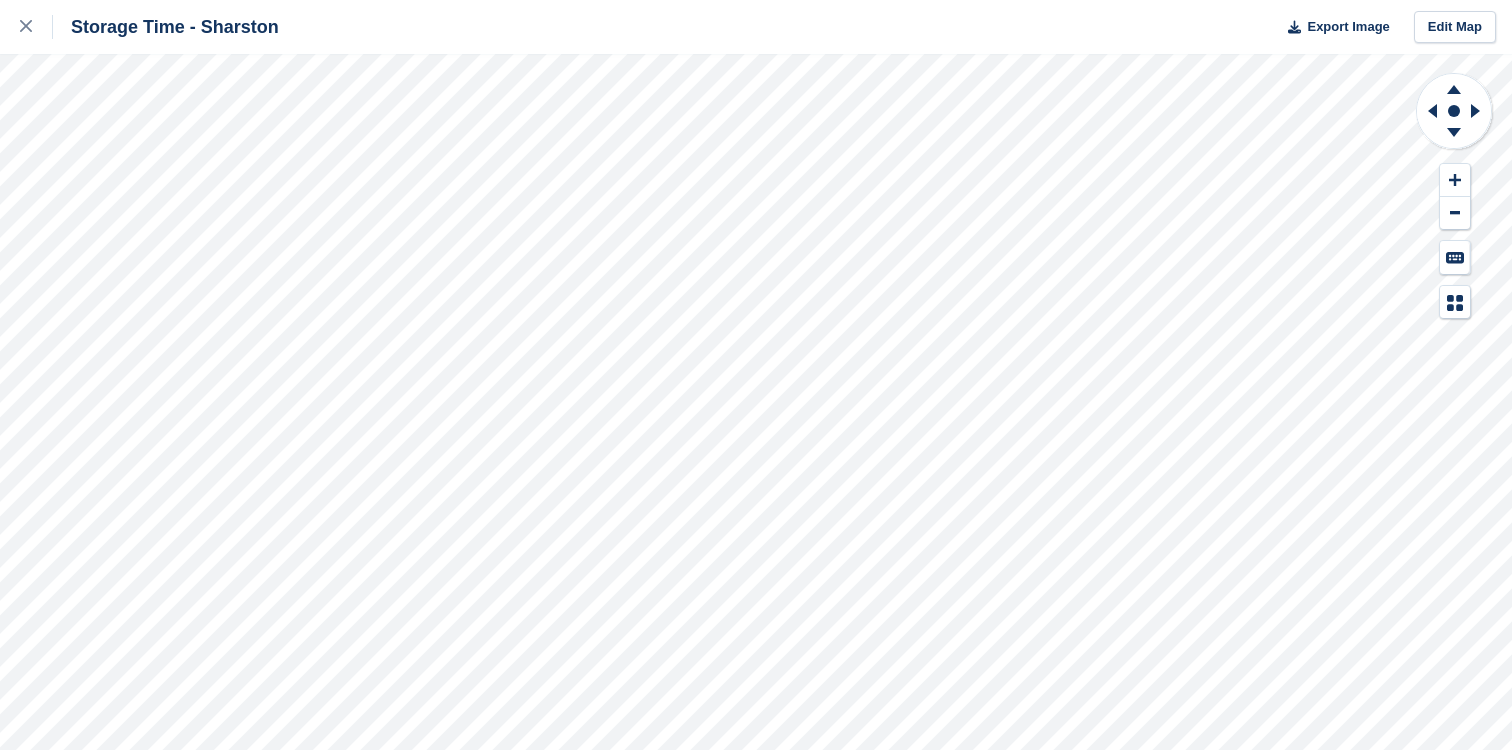 scroll, scrollTop: 0, scrollLeft: 0, axis: both 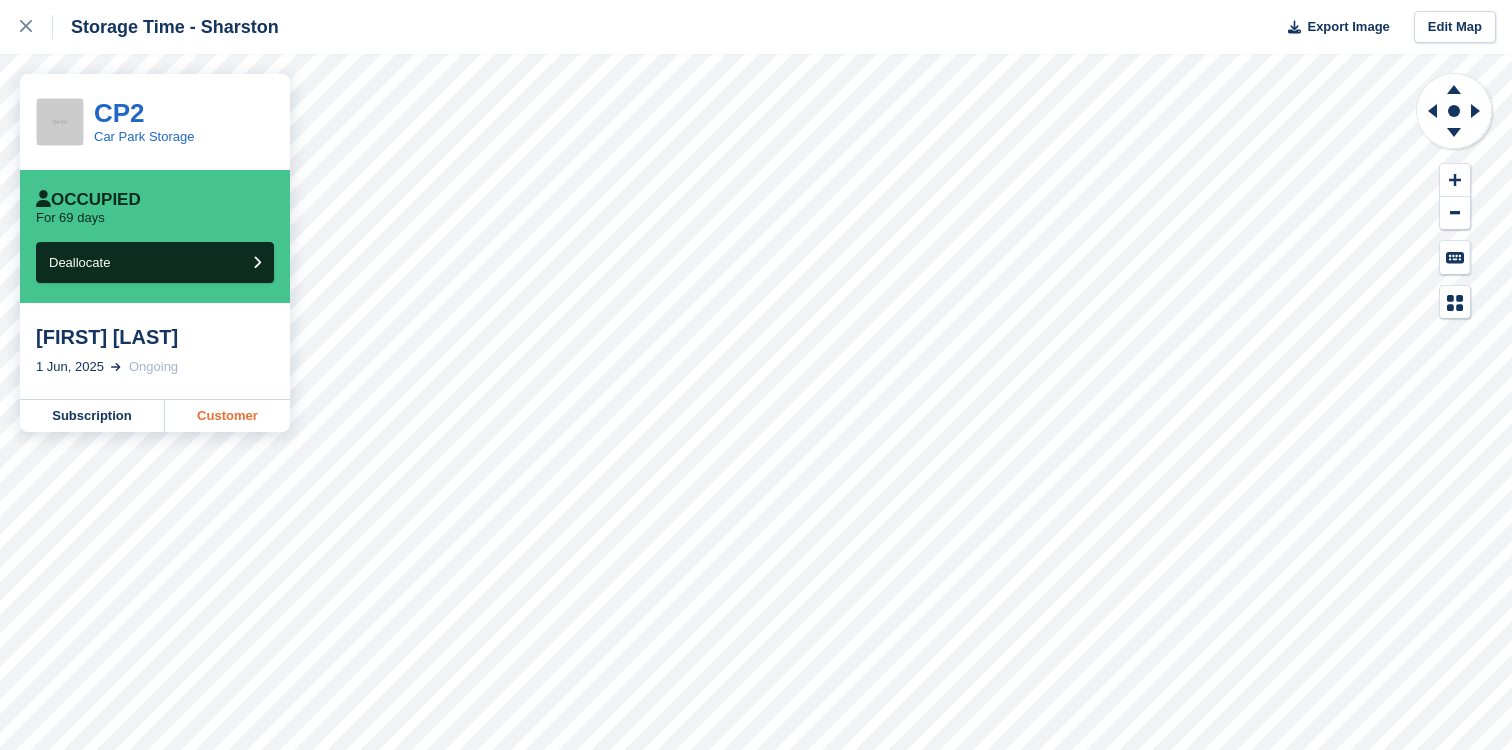 click on "Customer" at bounding box center [227, 416] 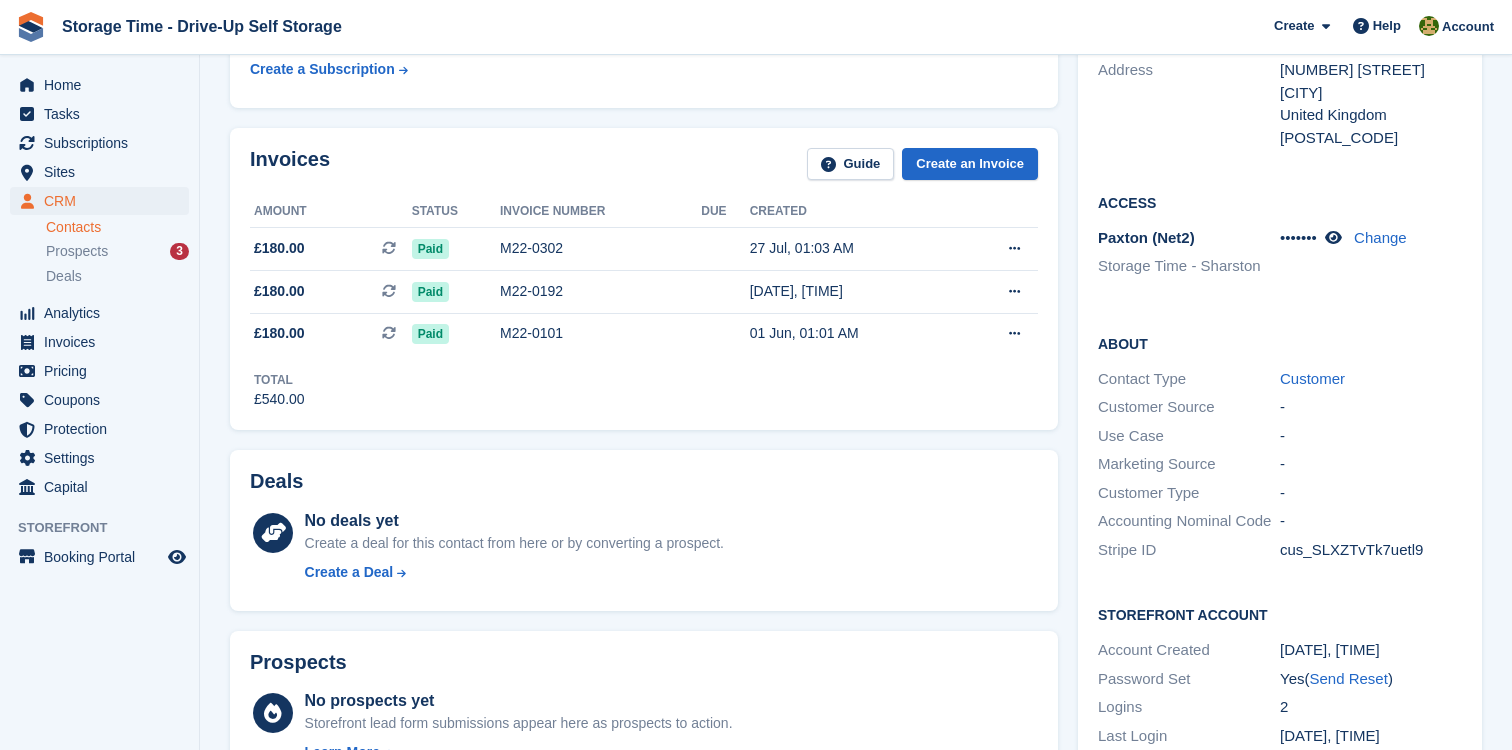 scroll, scrollTop: 441, scrollLeft: 0, axis: vertical 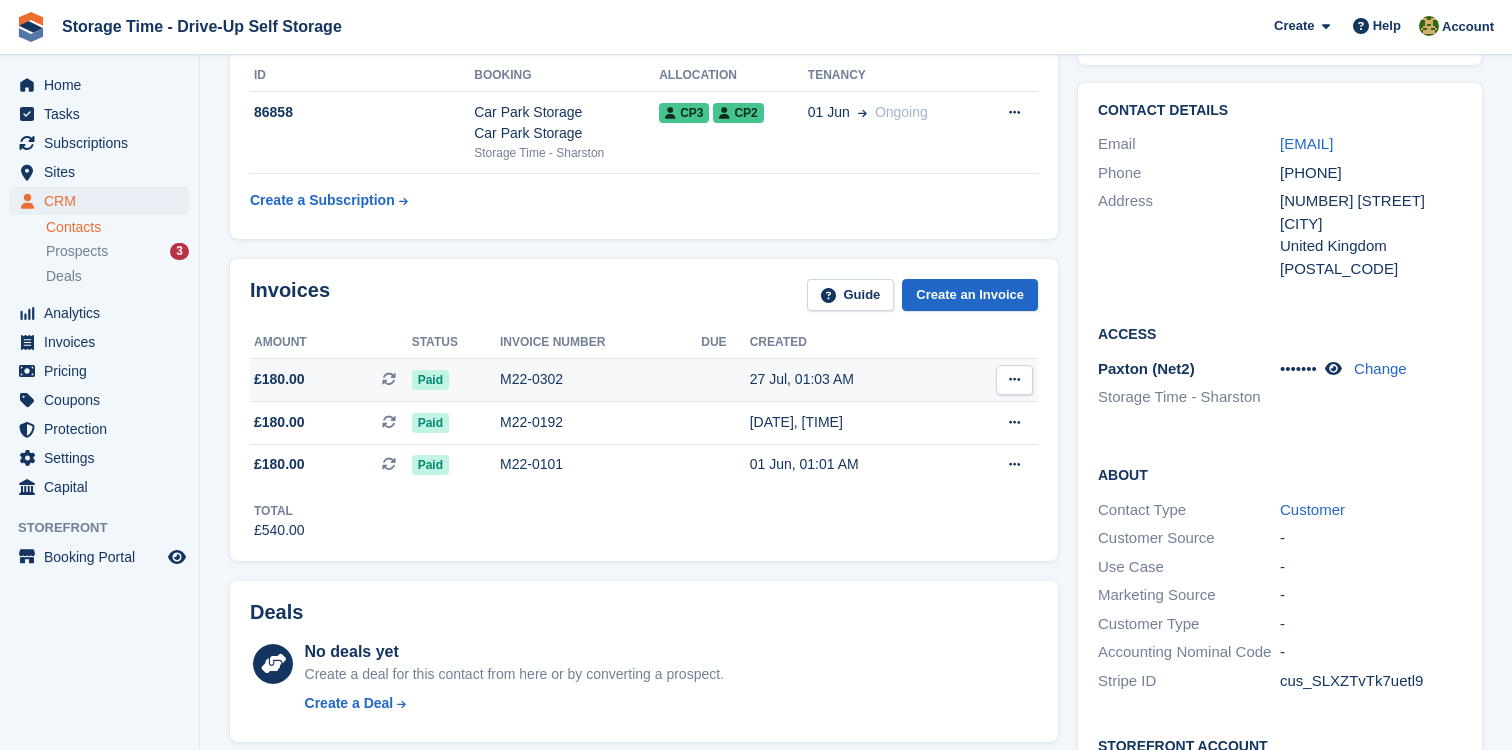 click on "M22-0302" at bounding box center (600, 379) 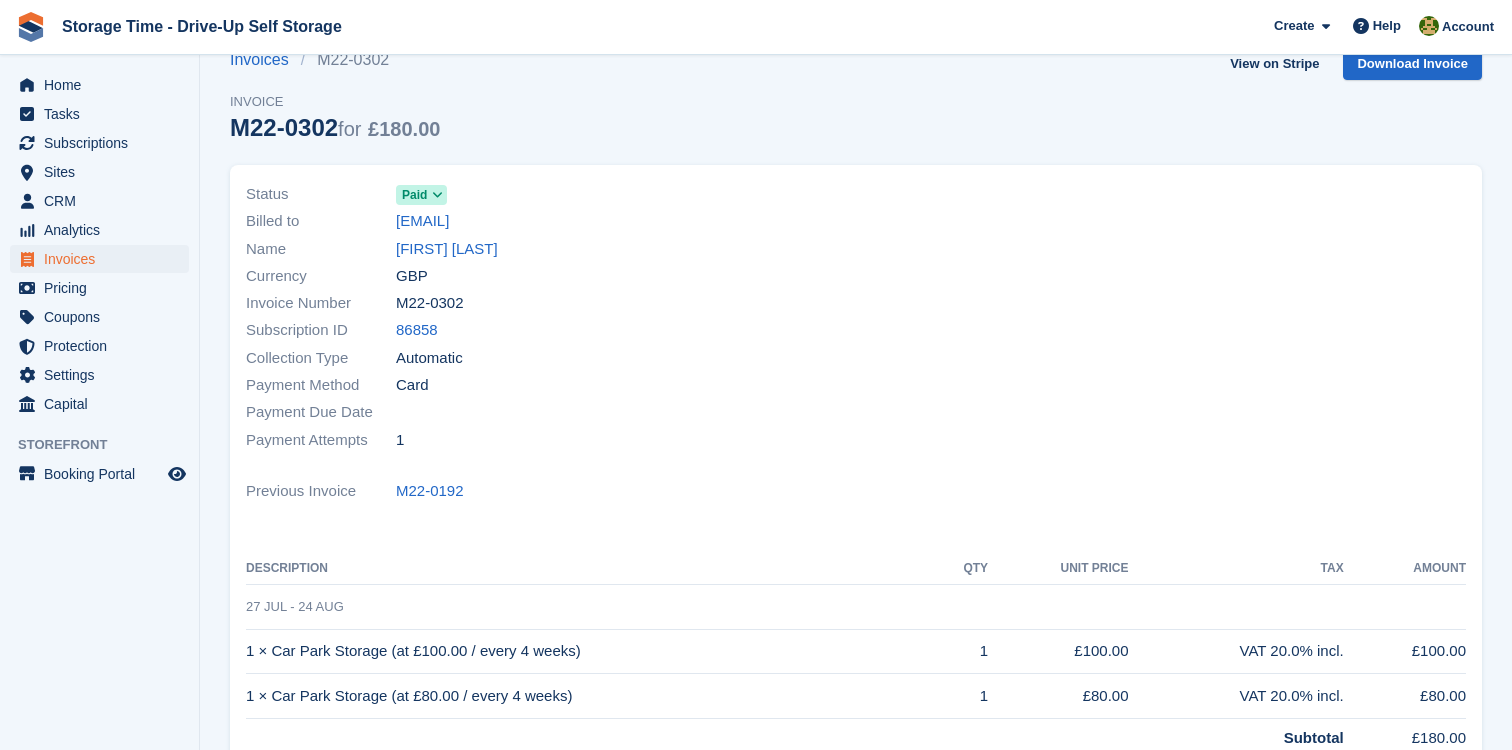 scroll, scrollTop: 173, scrollLeft: 0, axis: vertical 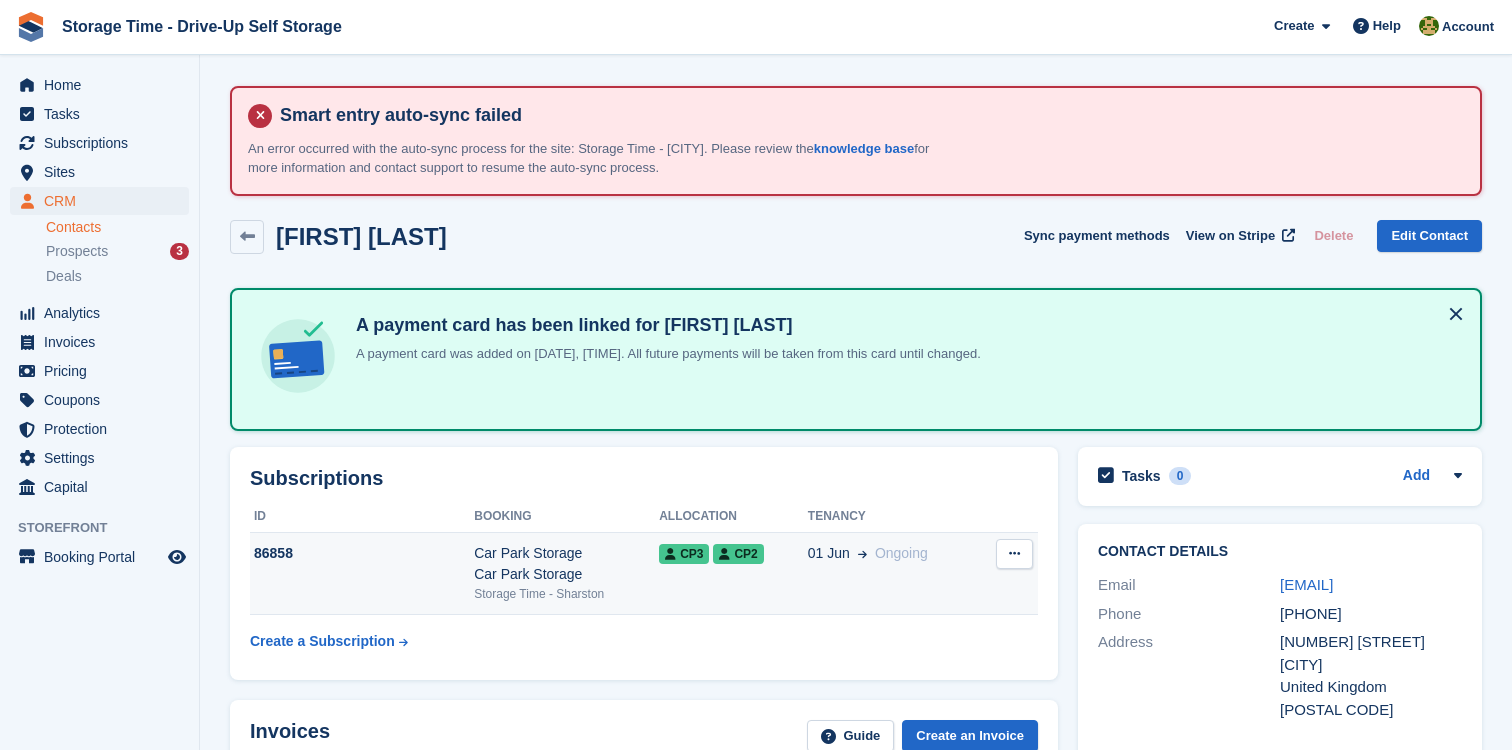 click on "01 Jun
Ongoing" at bounding box center [893, 574] 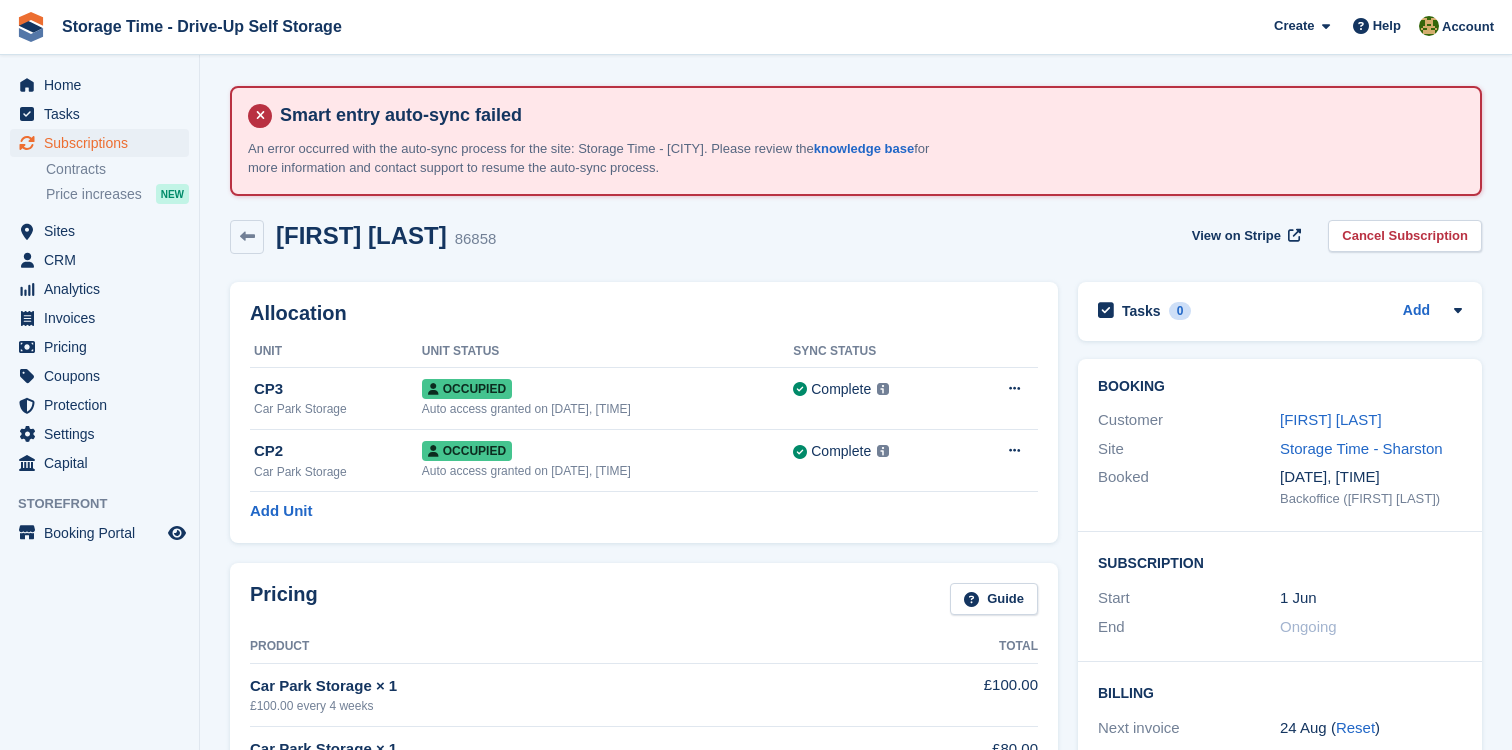 scroll, scrollTop: 0, scrollLeft: 0, axis: both 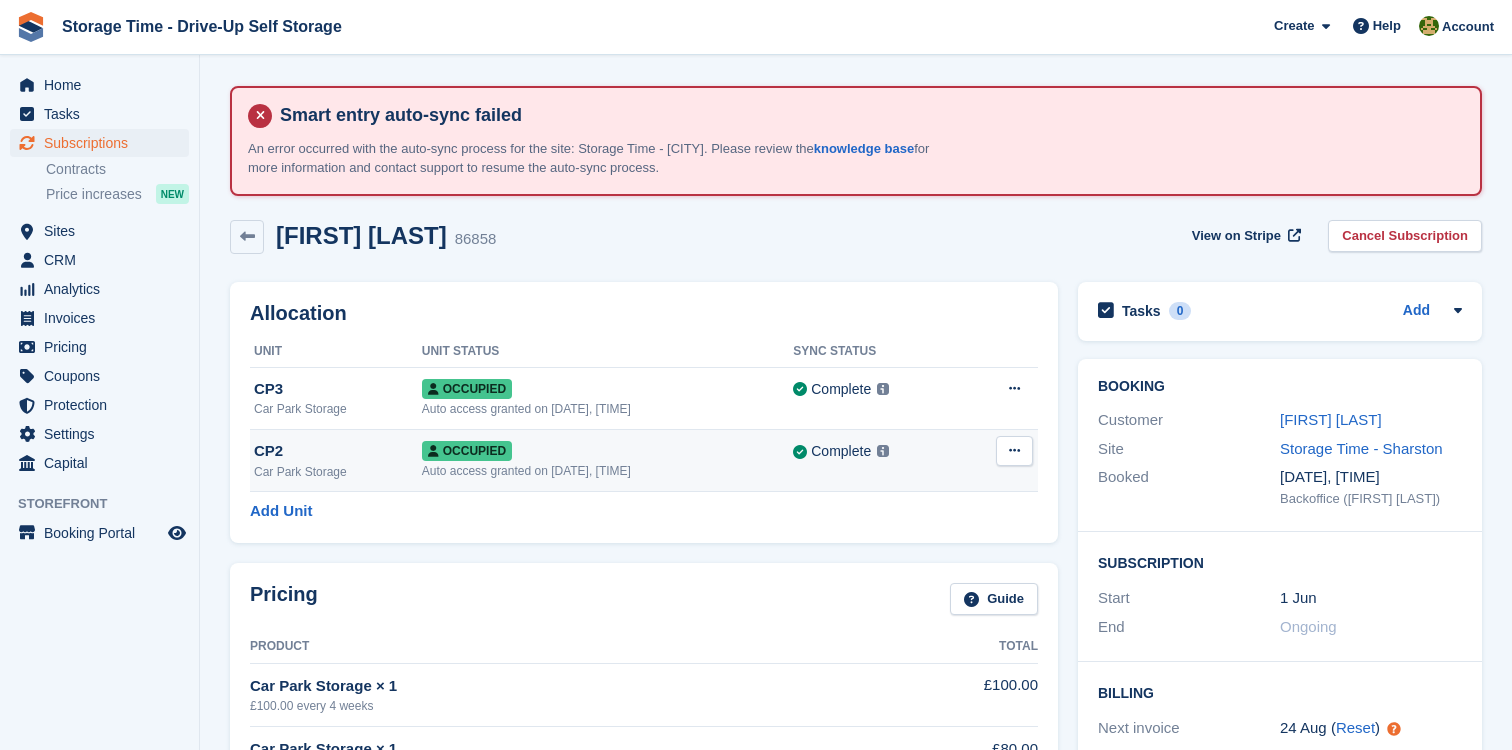 click at bounding box center (1014, 450) 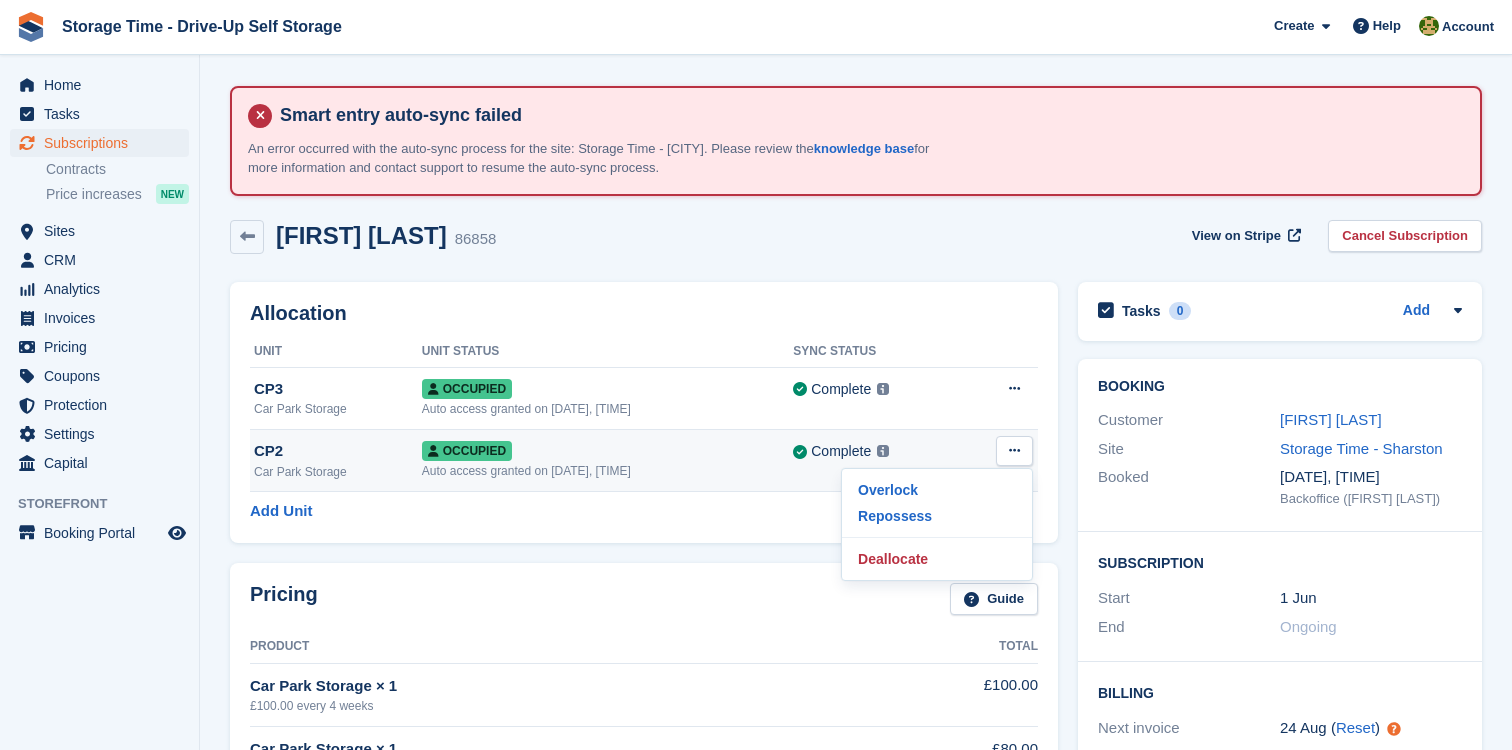 click on "Occupied" at bounding box center (608, 450) 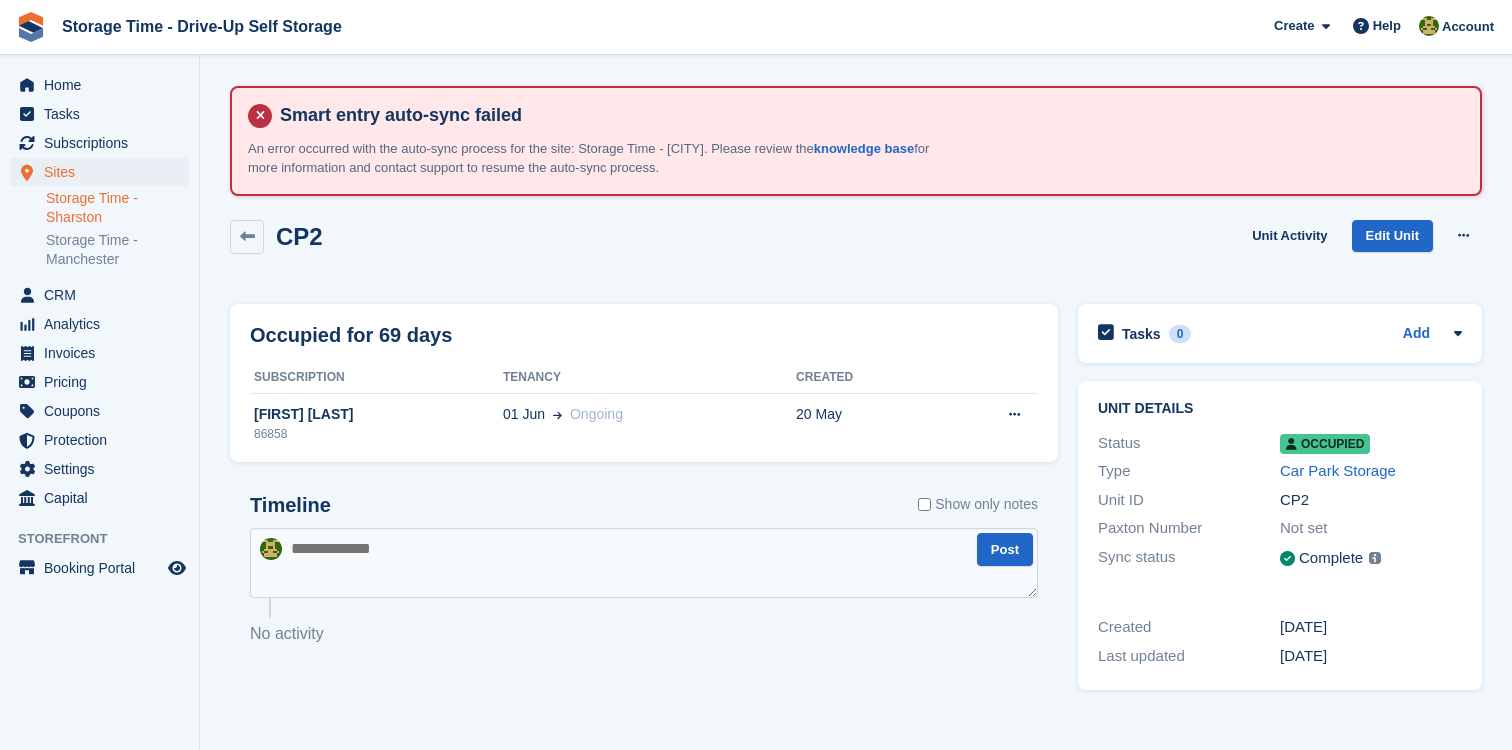 scroll, scrollTop: 0, scrollLeft: 0, axis: both 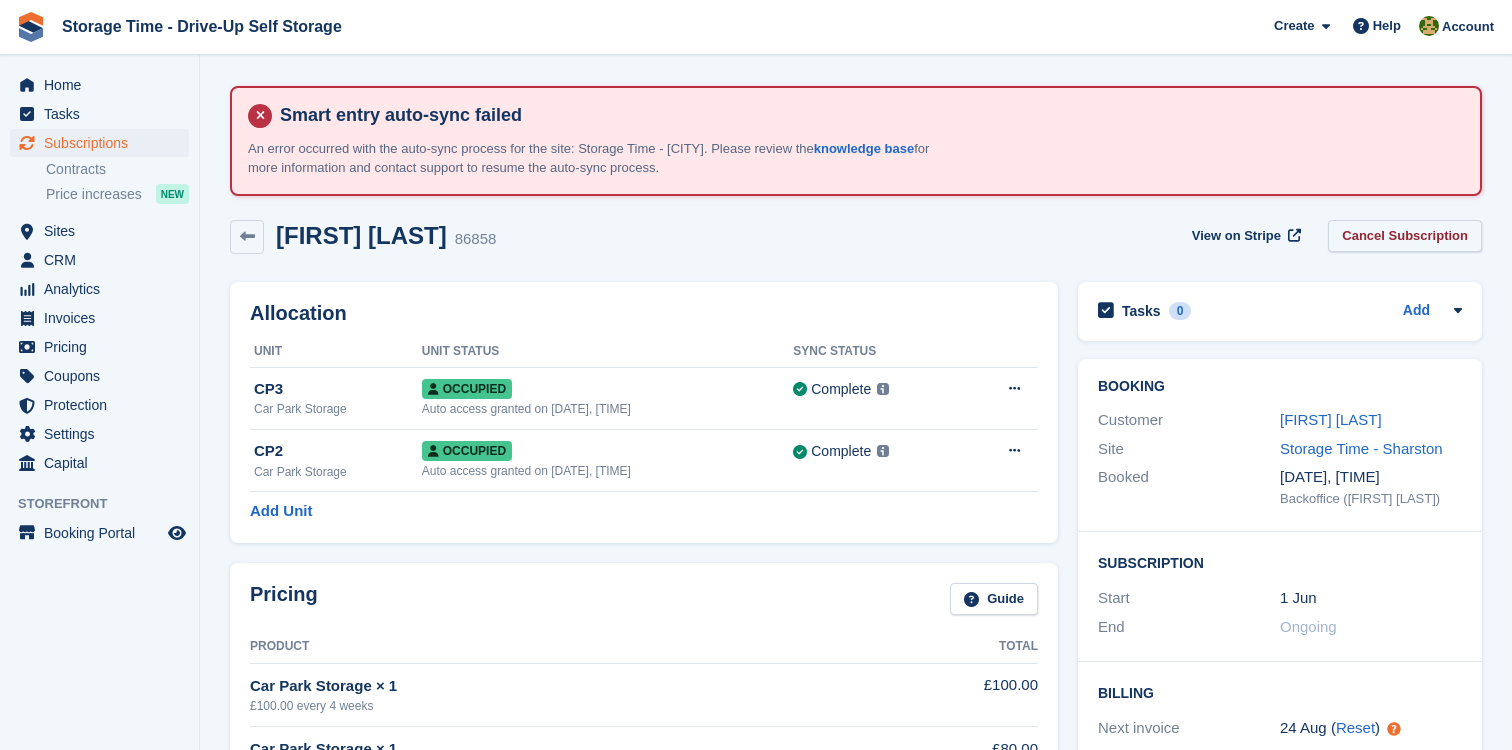 click on "Cancel Subscription" at bounding box center (1405, 236) 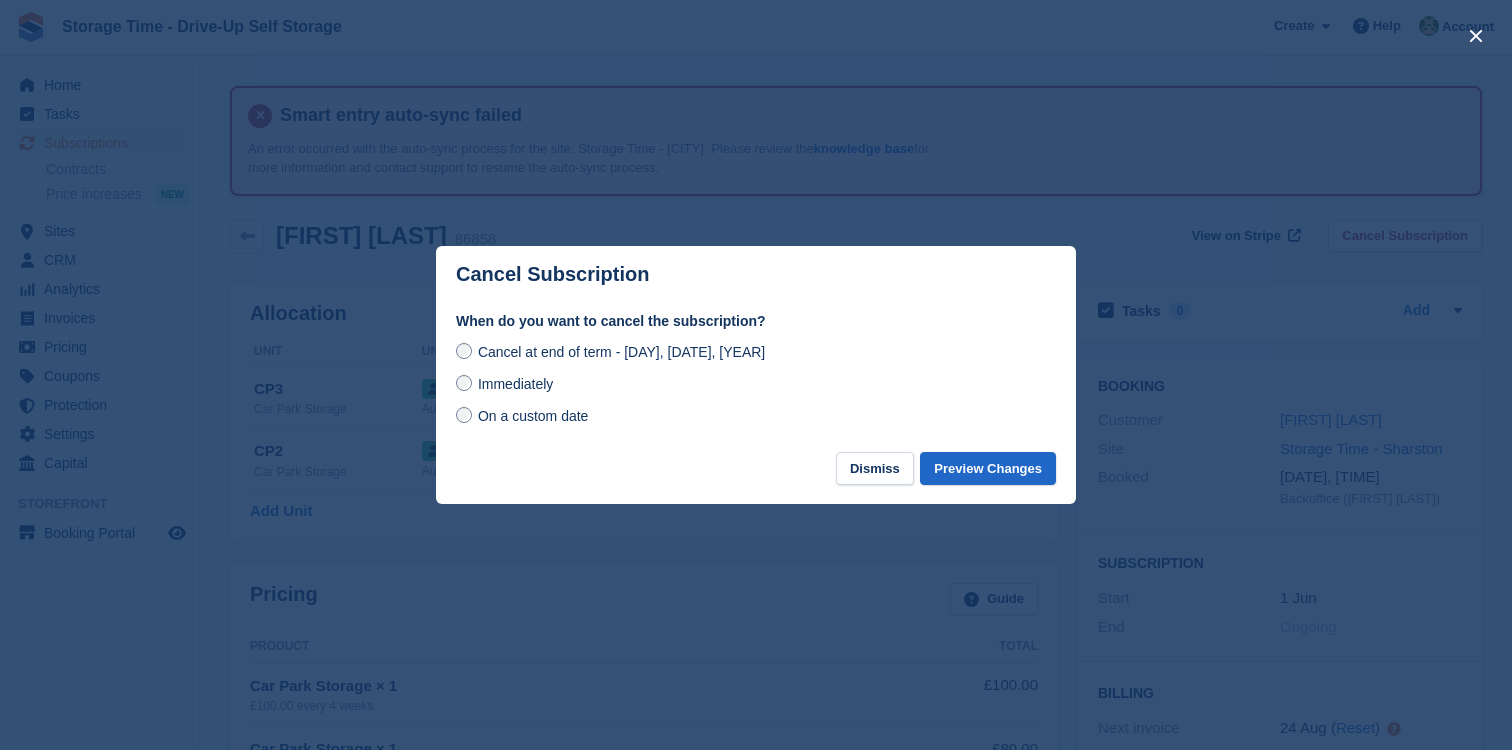 click on "On a custom date" at bounding box center [533, 416] 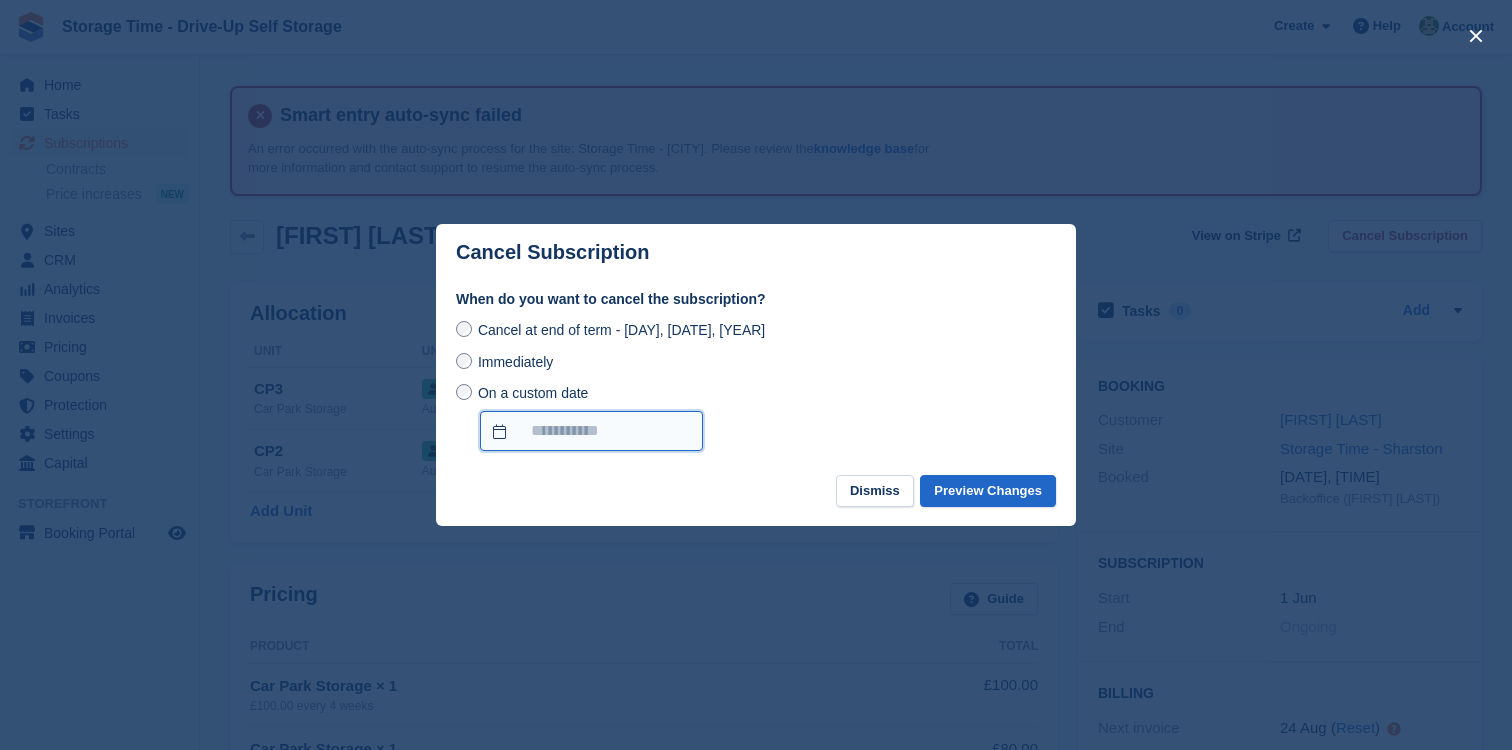 click on "On a custom date" at bounding box center (591, 431) 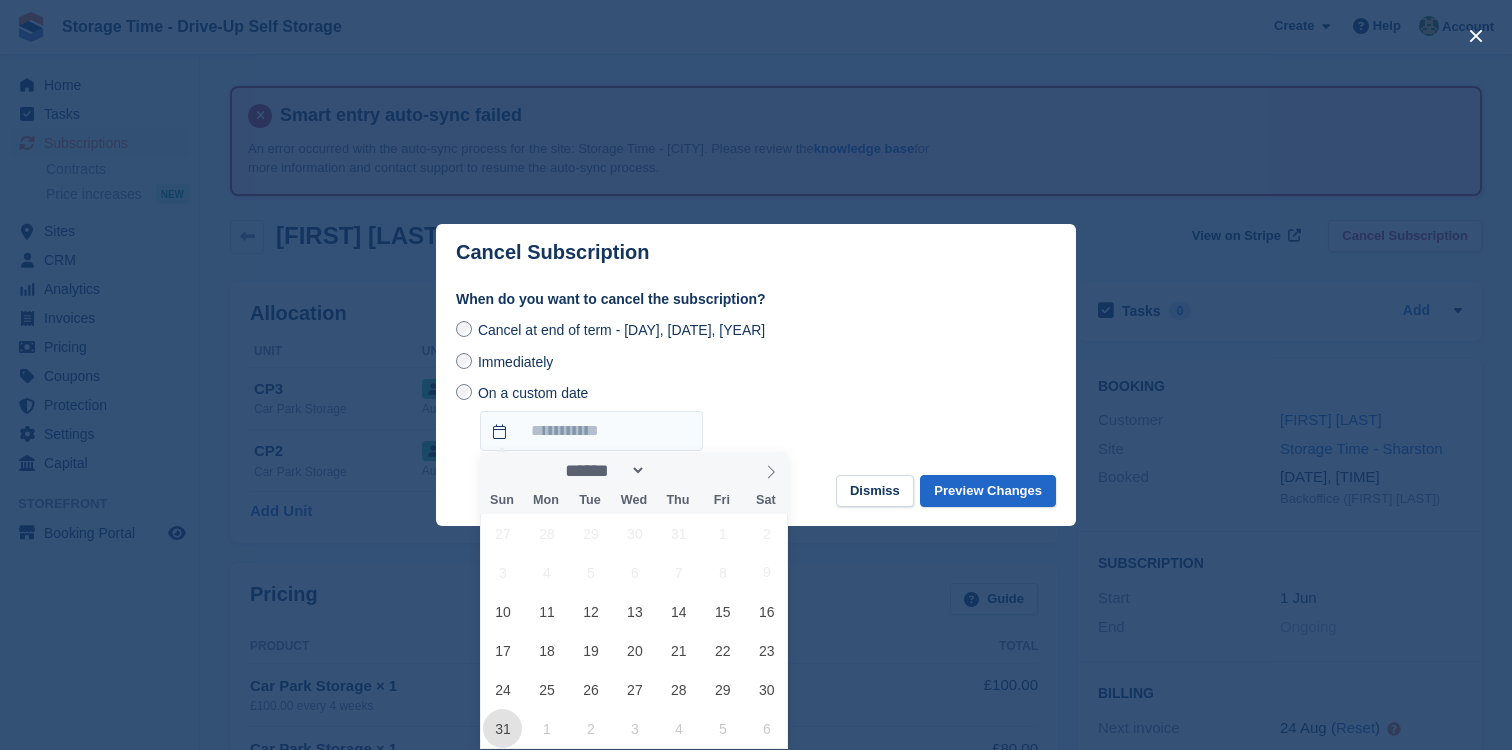 click on "31" at bounding box center (502, 728) 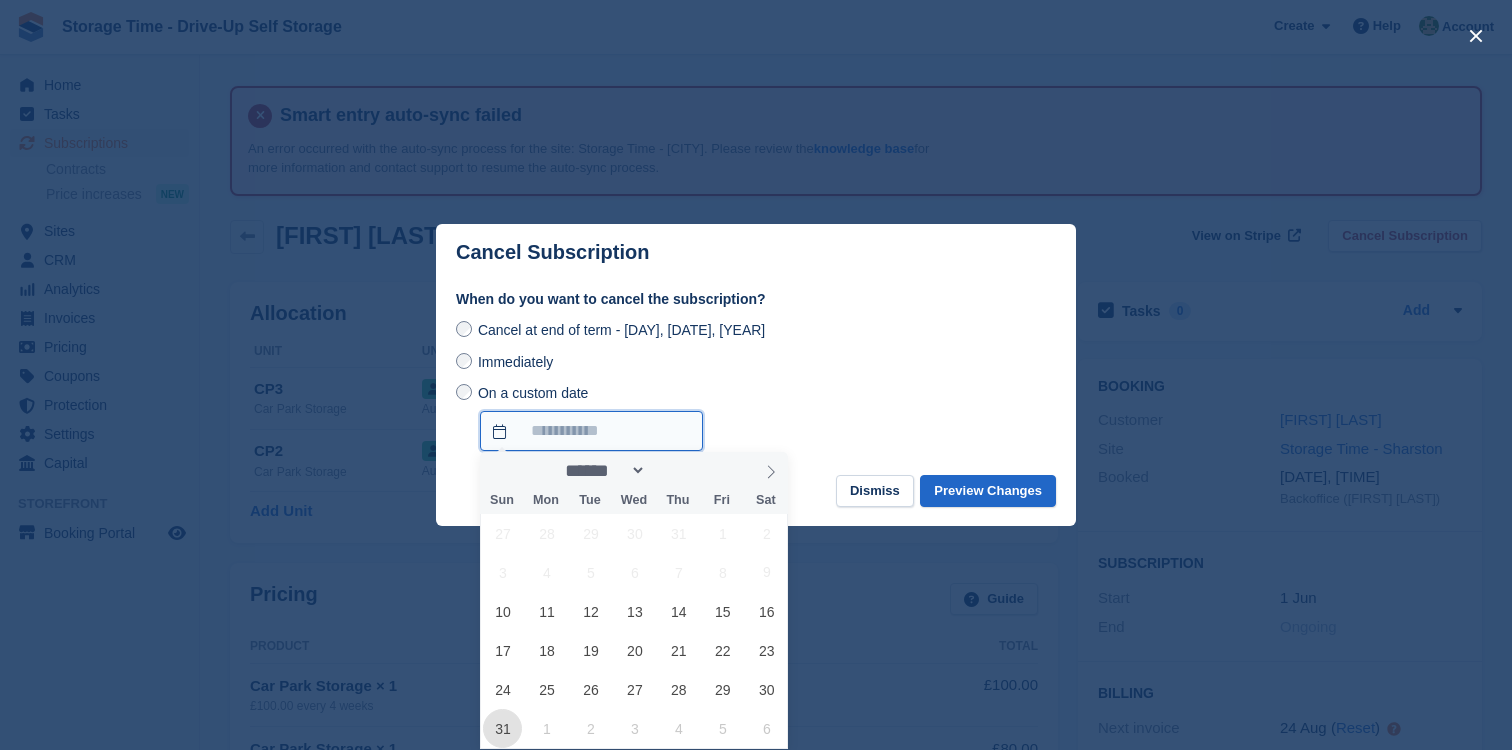 type on "**********" 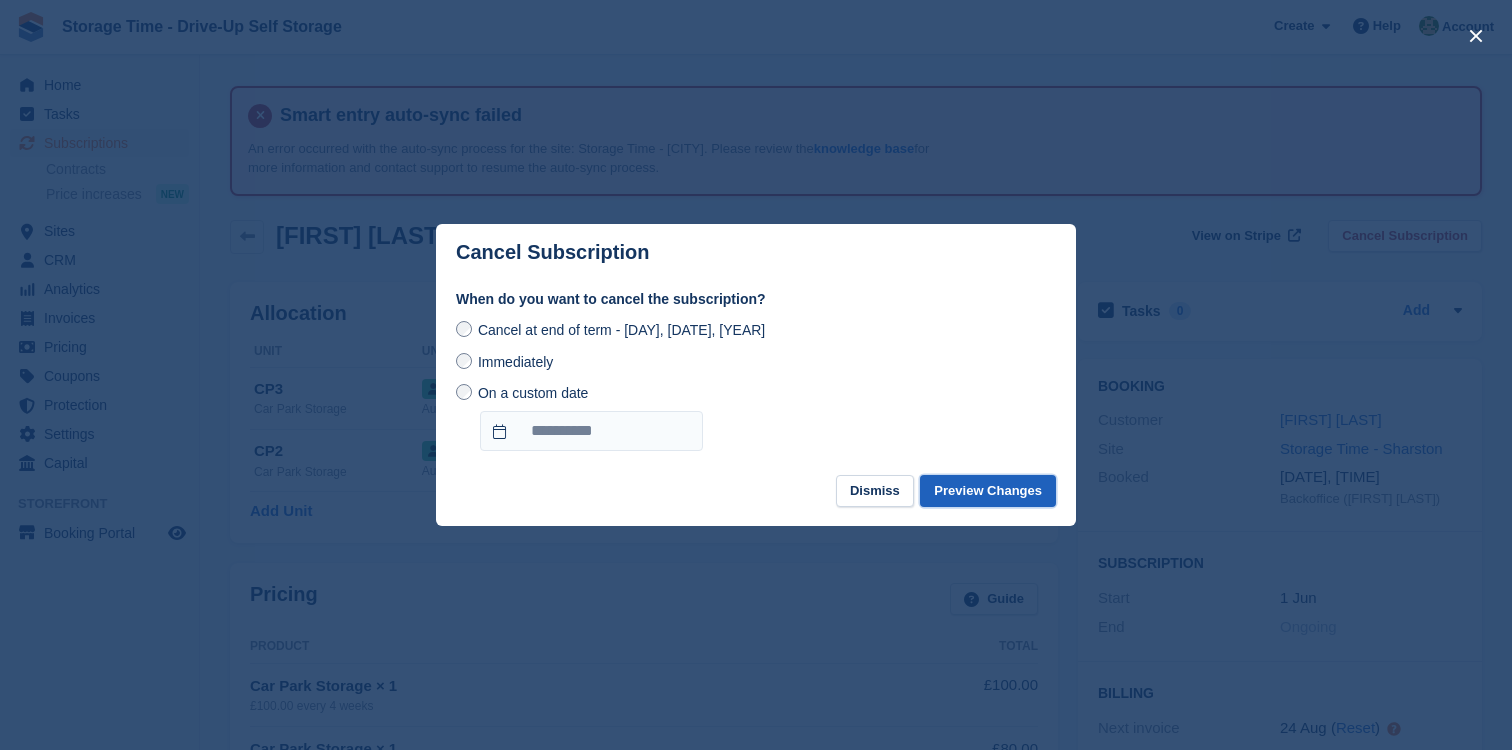 click on "Preview Changes" at bounding box center [988, 491] 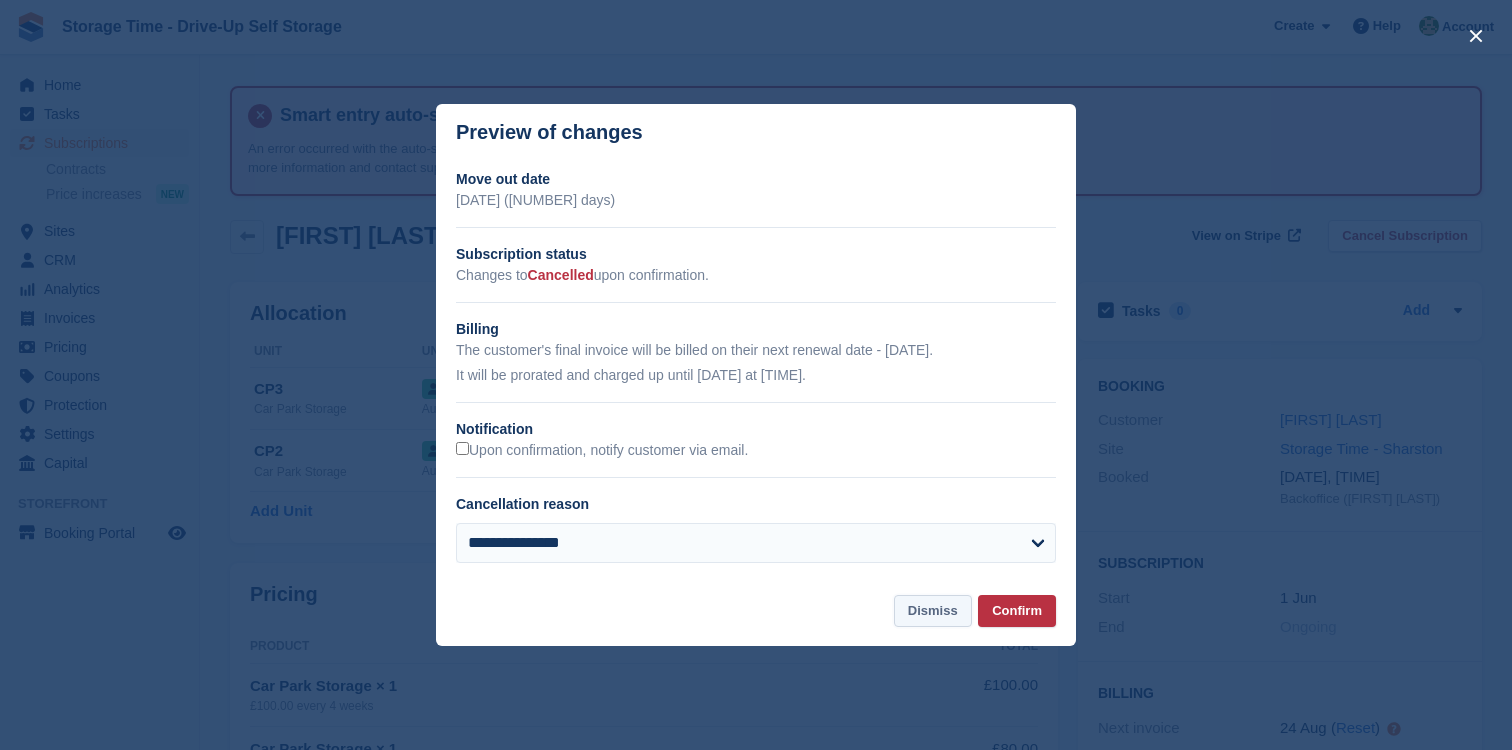 click on "Dismiss" at bounding box center [933, 611] 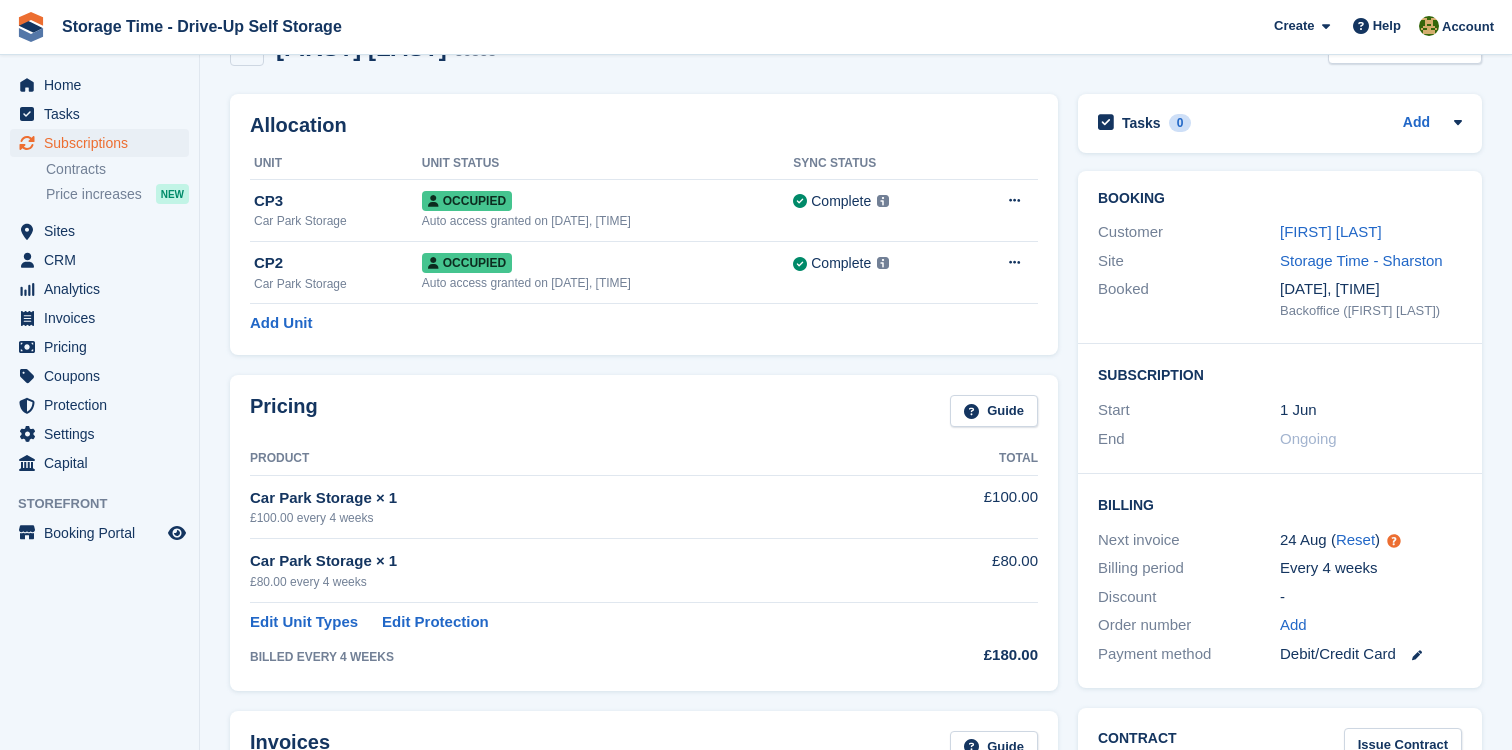 scroll, scrollTop: 191, scrollLeft: 0, axis: vertical 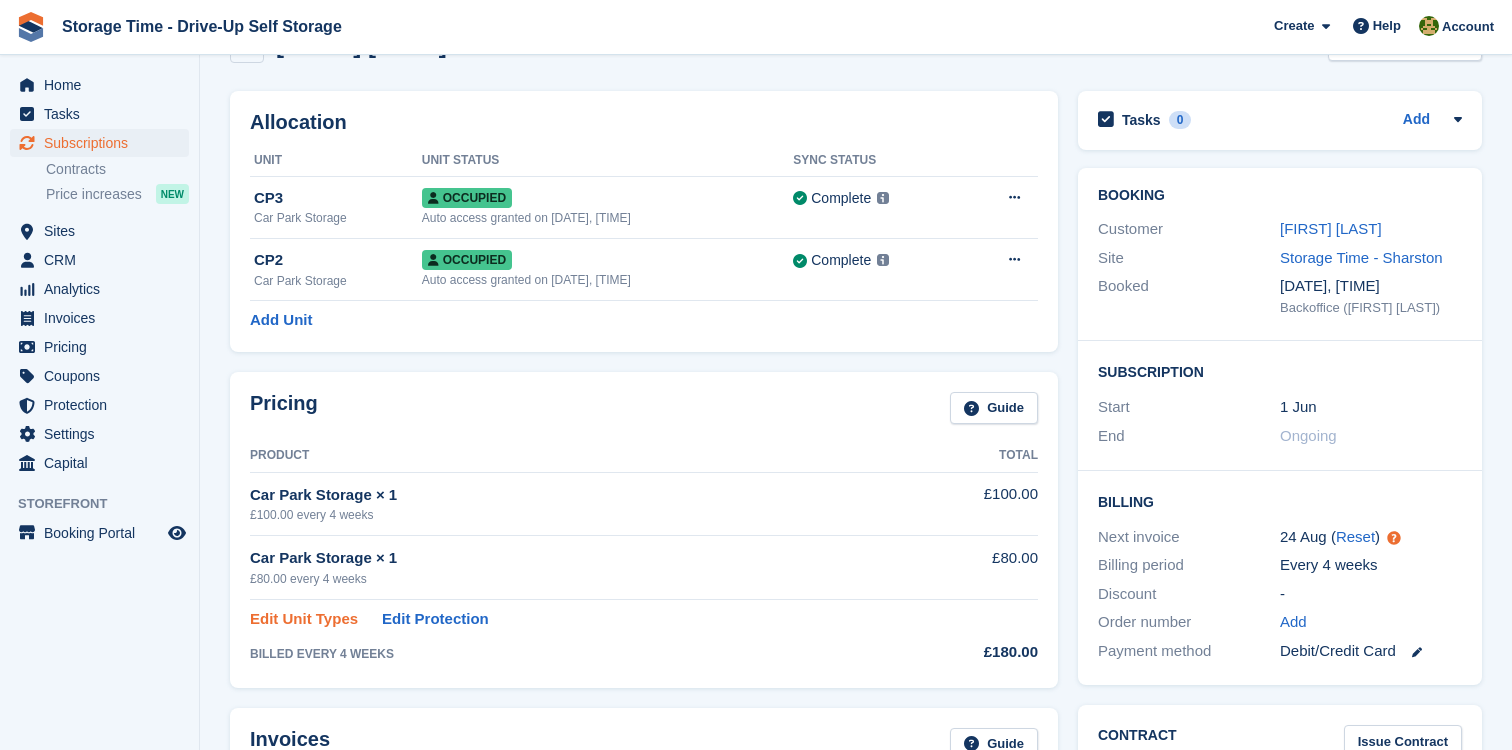 click on "Edit Unit Types" at bounding box center (304, 619) 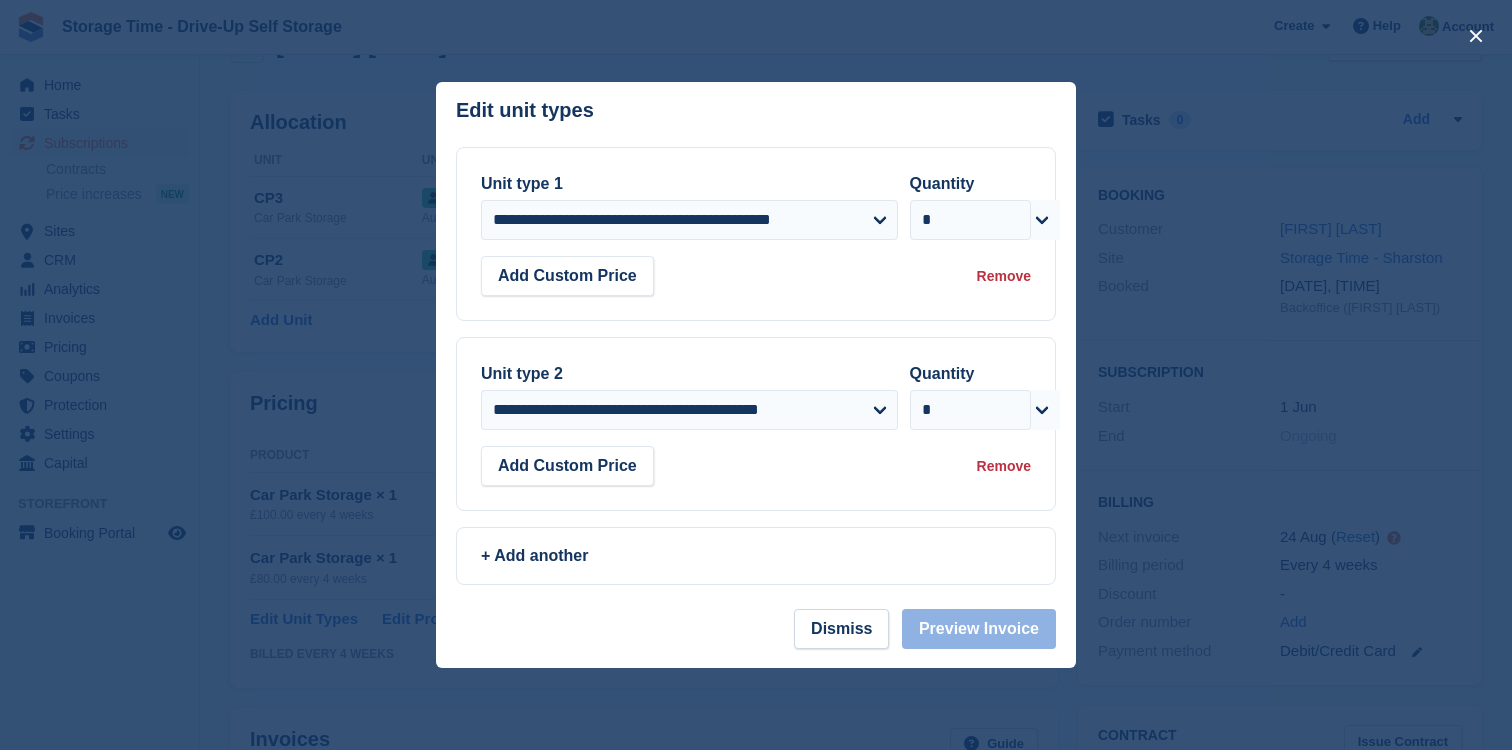 click on "Remove" at bounding box center [1004, 466] 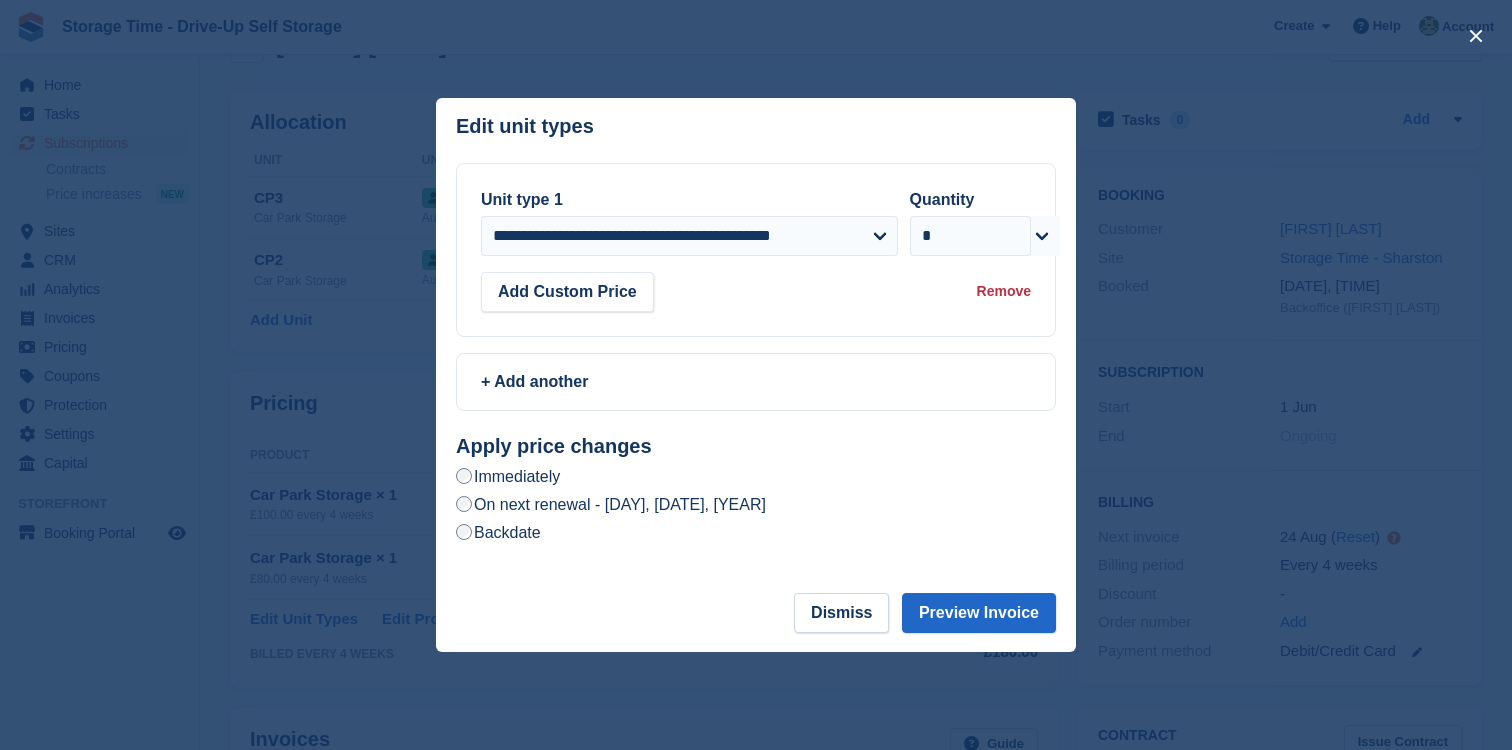 click on "Apply price changes
Immediately
On next renewal - [DAY], [DATE], [YEAR]
Backdate
[CARD NUMBER]
Sun Mon Tue Wed Thu Fri Sat
27 28 29 30 31 1 2 3 4 5 6 7 8 9 10 11 12 13 14 15 16 17 18 19 20 21 22 23 24 25 26 27 28 29 30 31 1 2 3 4 5 6" at bounding box center (756, 490) 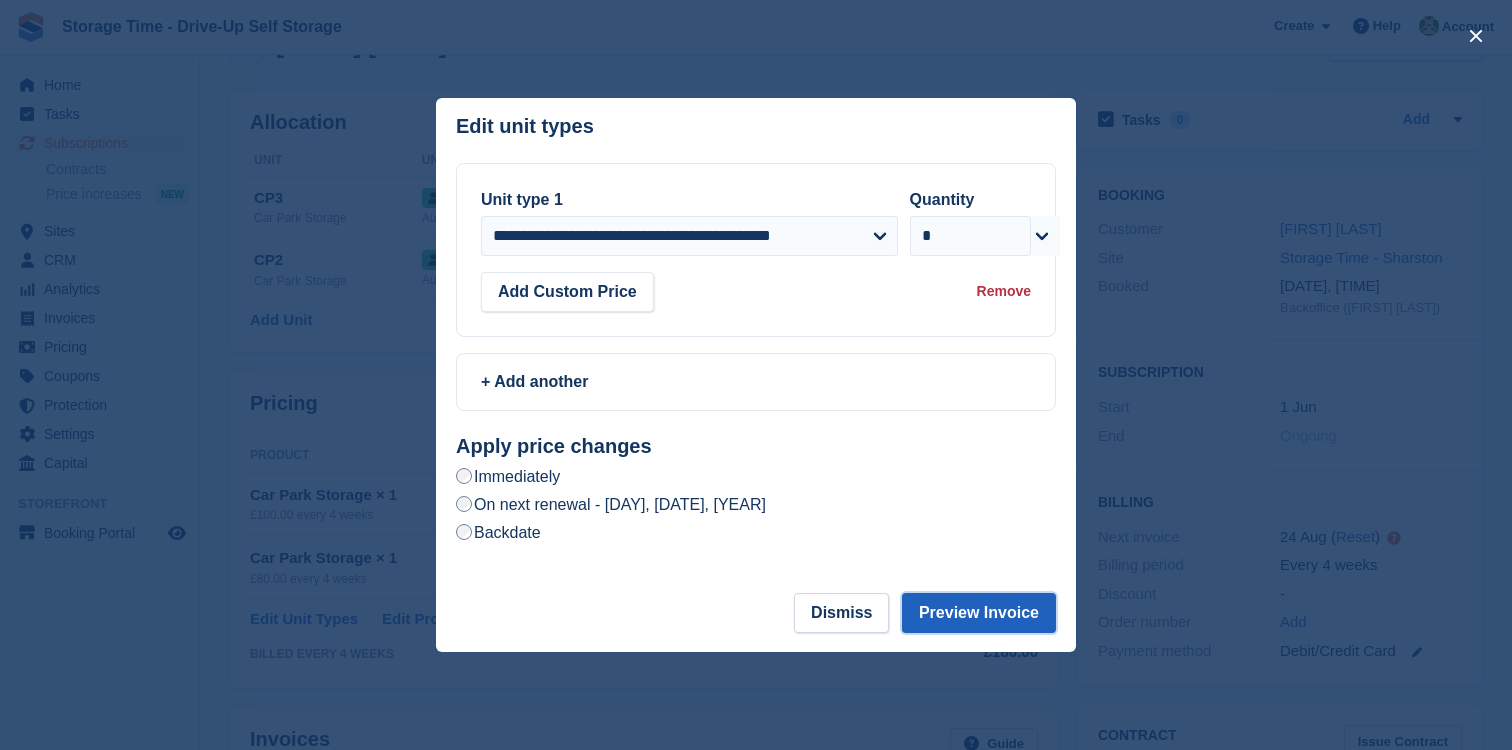 click on "Preview Invoice" at bounding box center (979, 613) 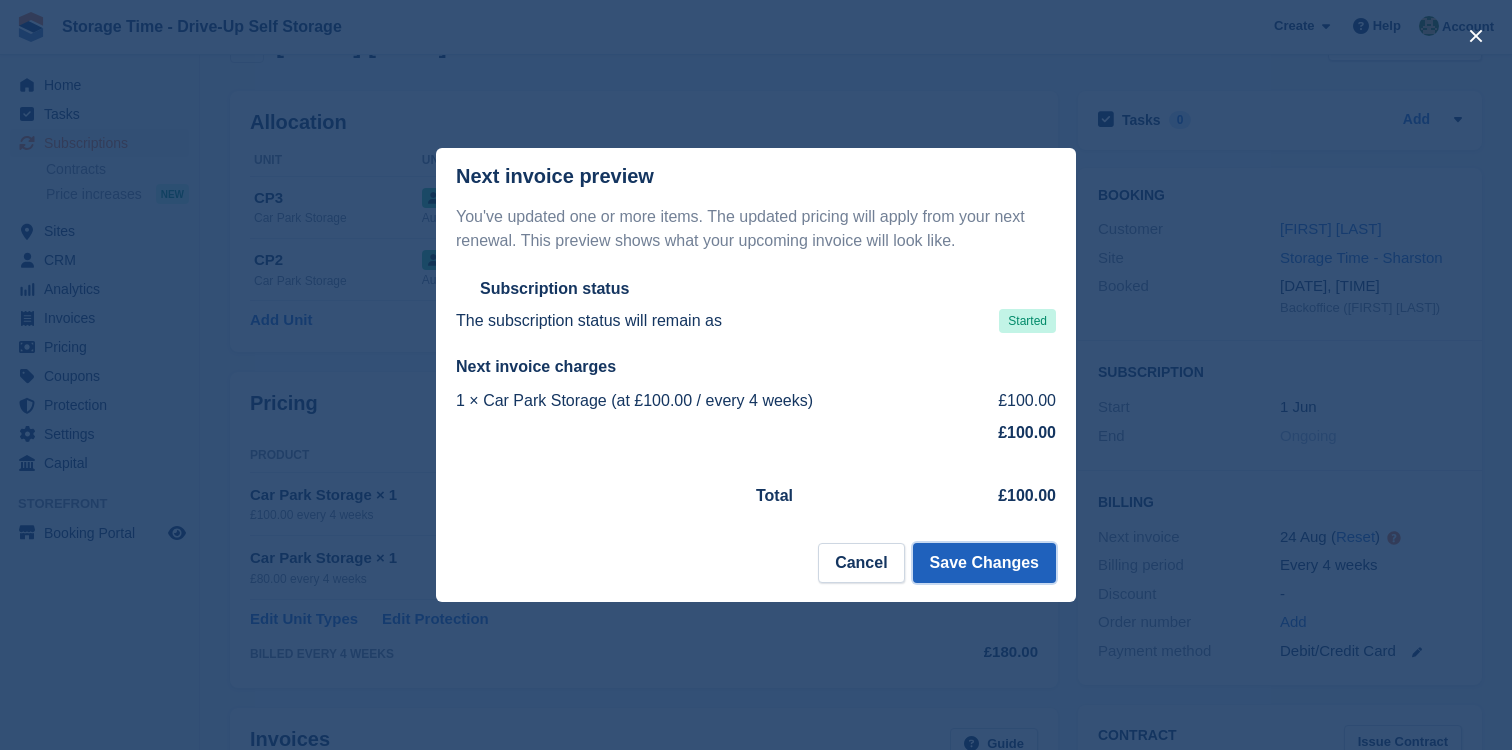 click on "Save Changes" at bounding box center (984, 563) 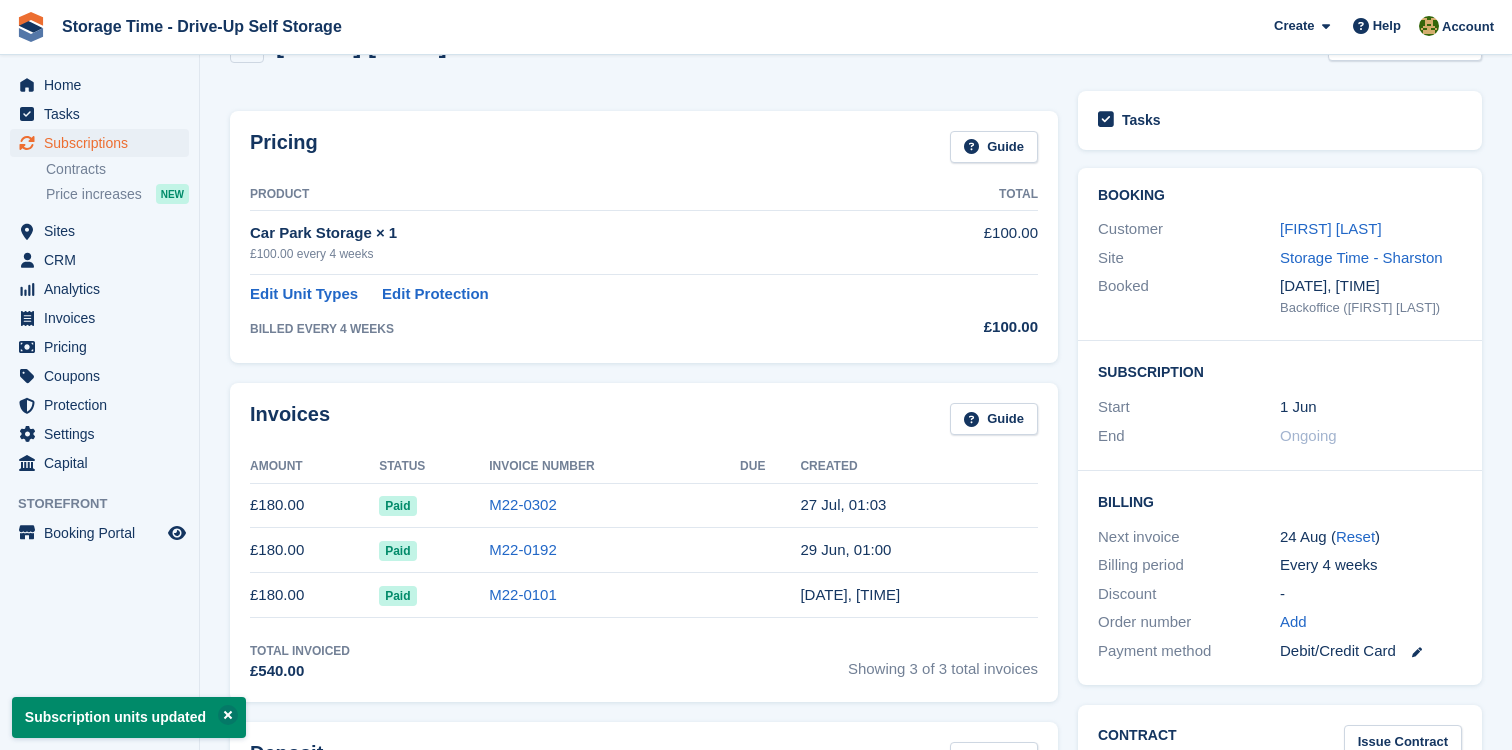 scroll, scrollTop: 0, scrollLeft: 0, axis: both 